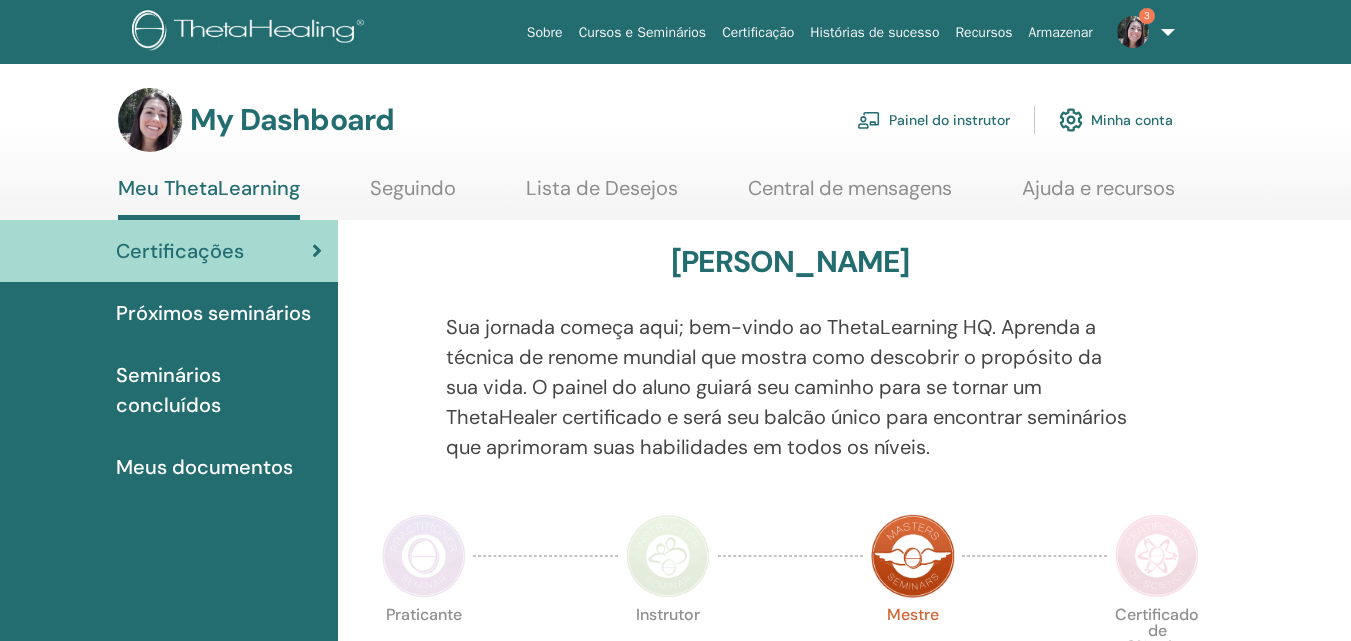 scroll, scrollTop: 0, scrollLeft: 0, axis: both 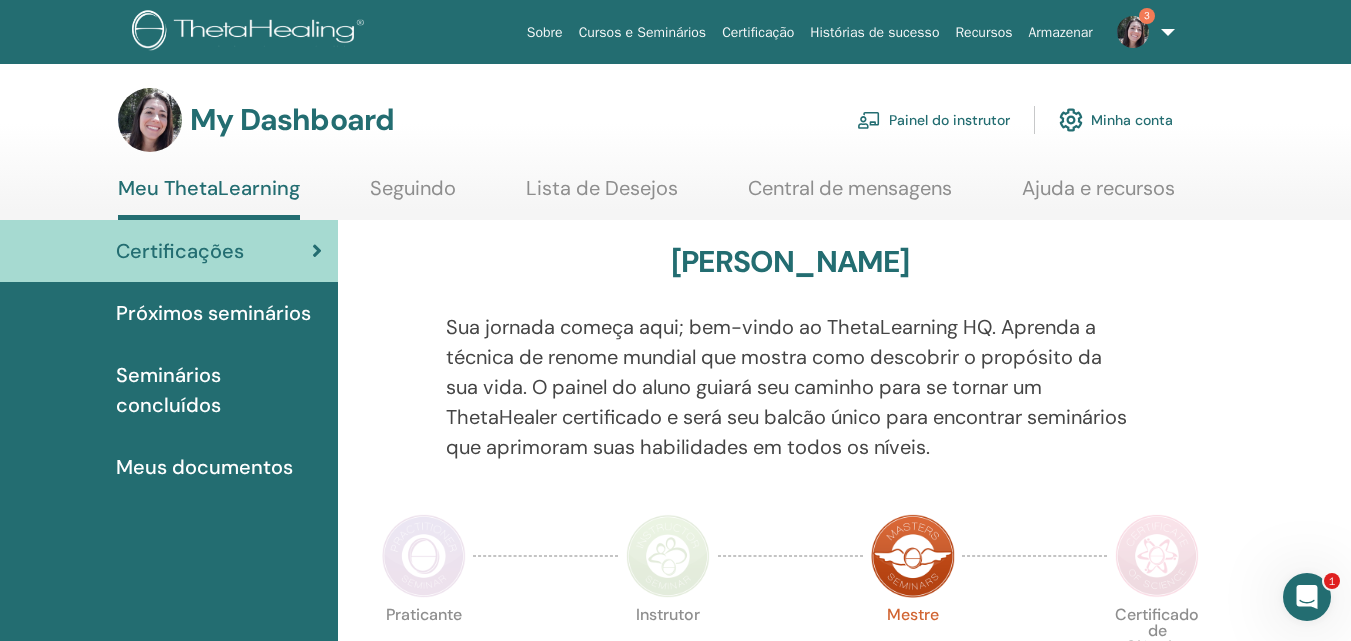 click on "Painel do instrutor" at bounding box center [933, 120] 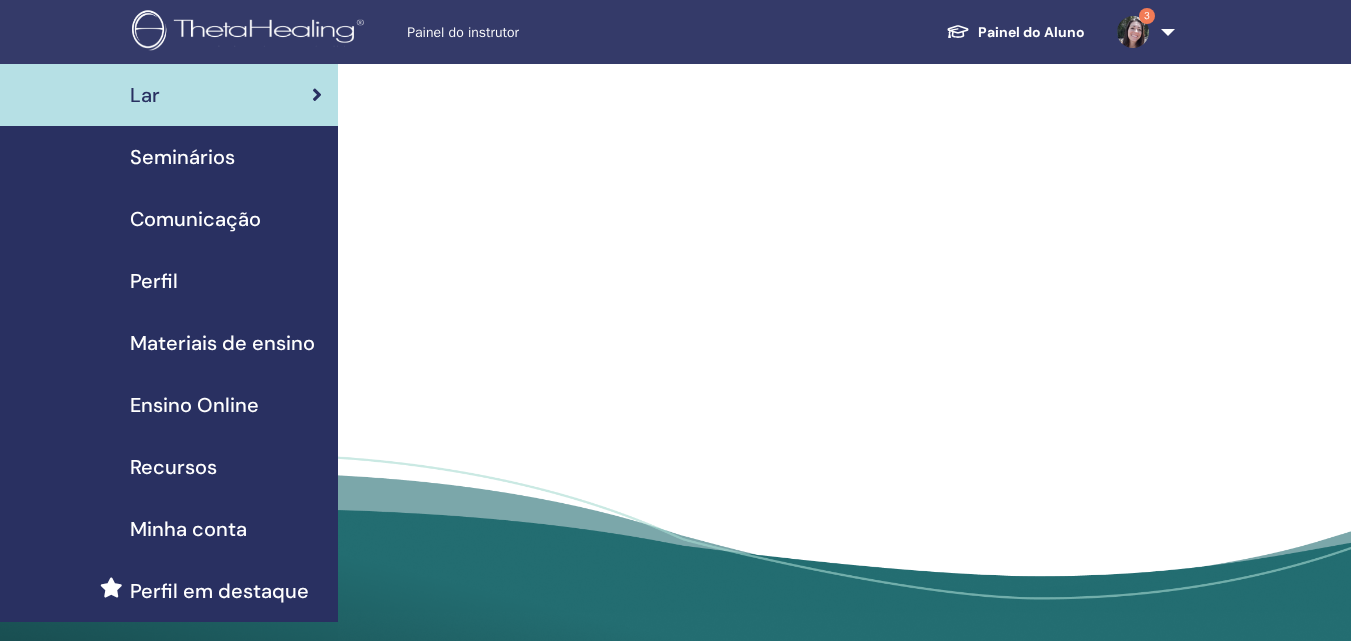 scroll, scrollTop: 0, scrollLeft: 0, axis: both 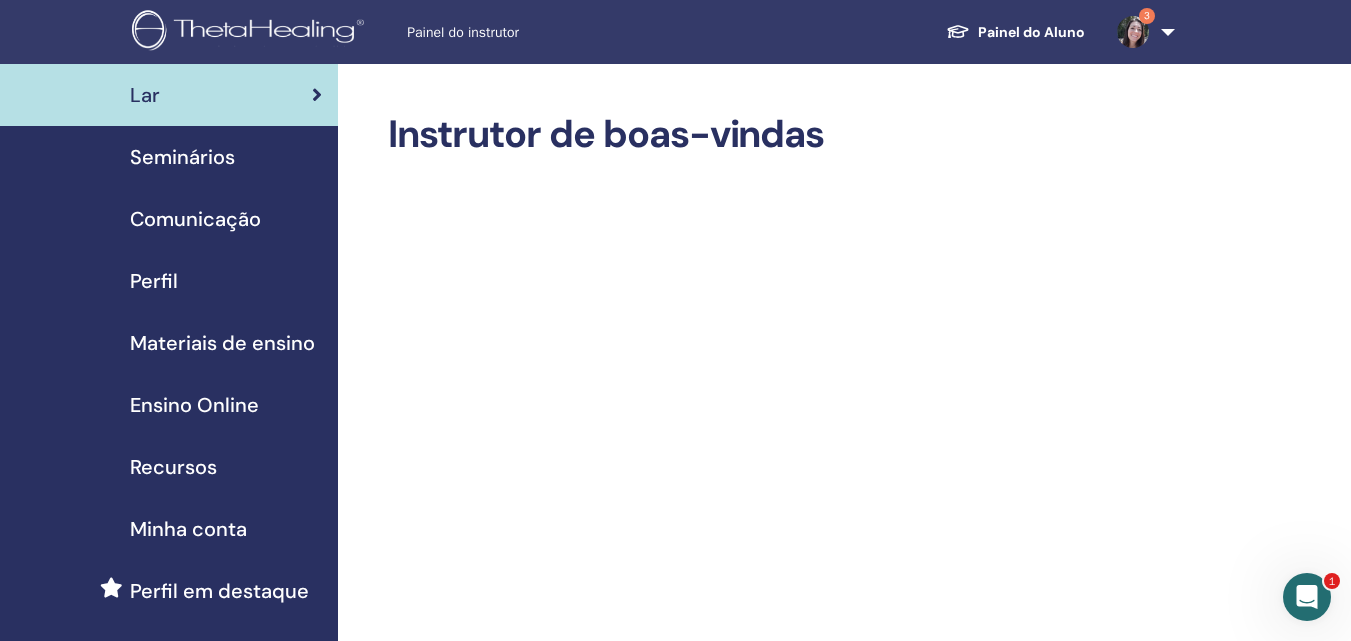 click on "Instrutor de boas-vindas" at bounding box center [779, 135] 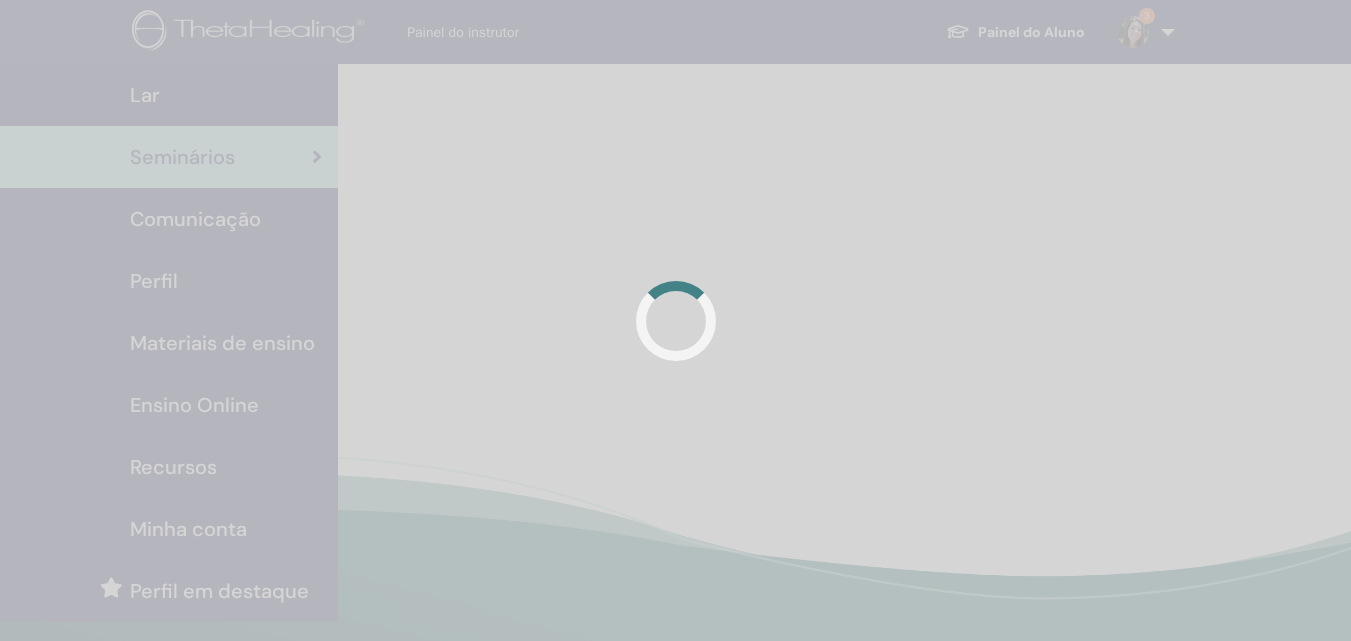 scroll, scrollTop: 0, scrollLeft: 0, axis: both 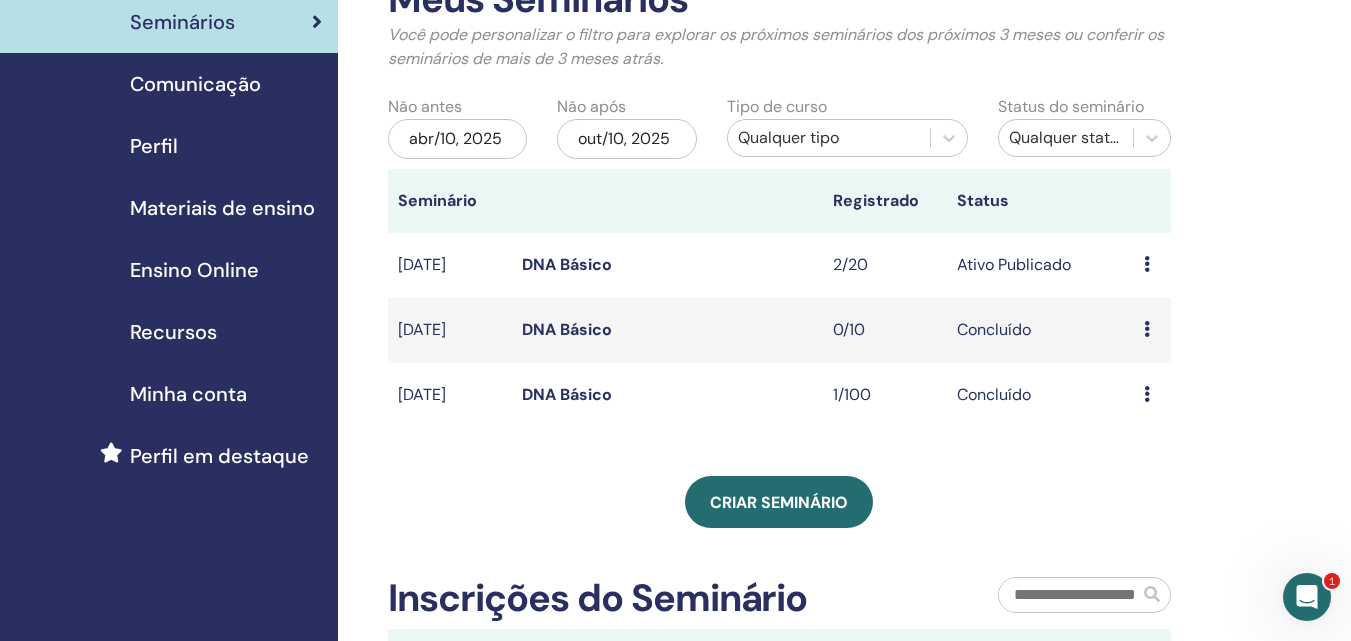 click on "DNA Básico" at bounding box center (567, 264) 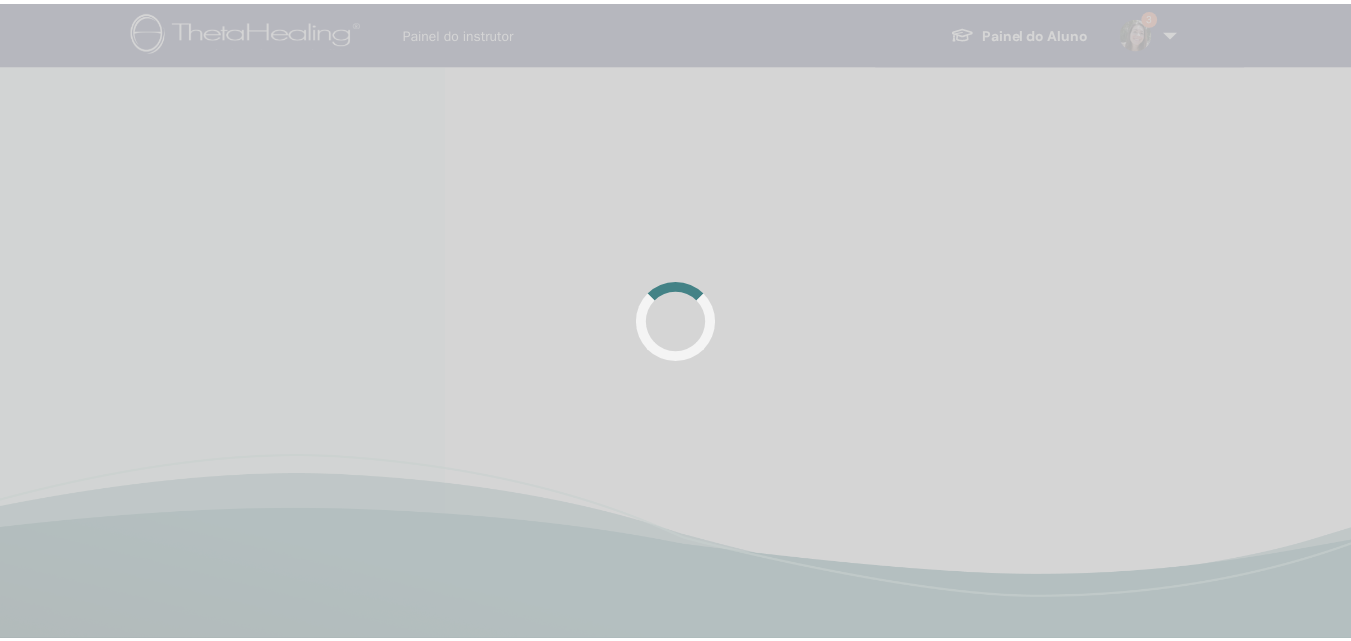 scroll, scrollTop: 0, scrollLeft: 0, axis: both 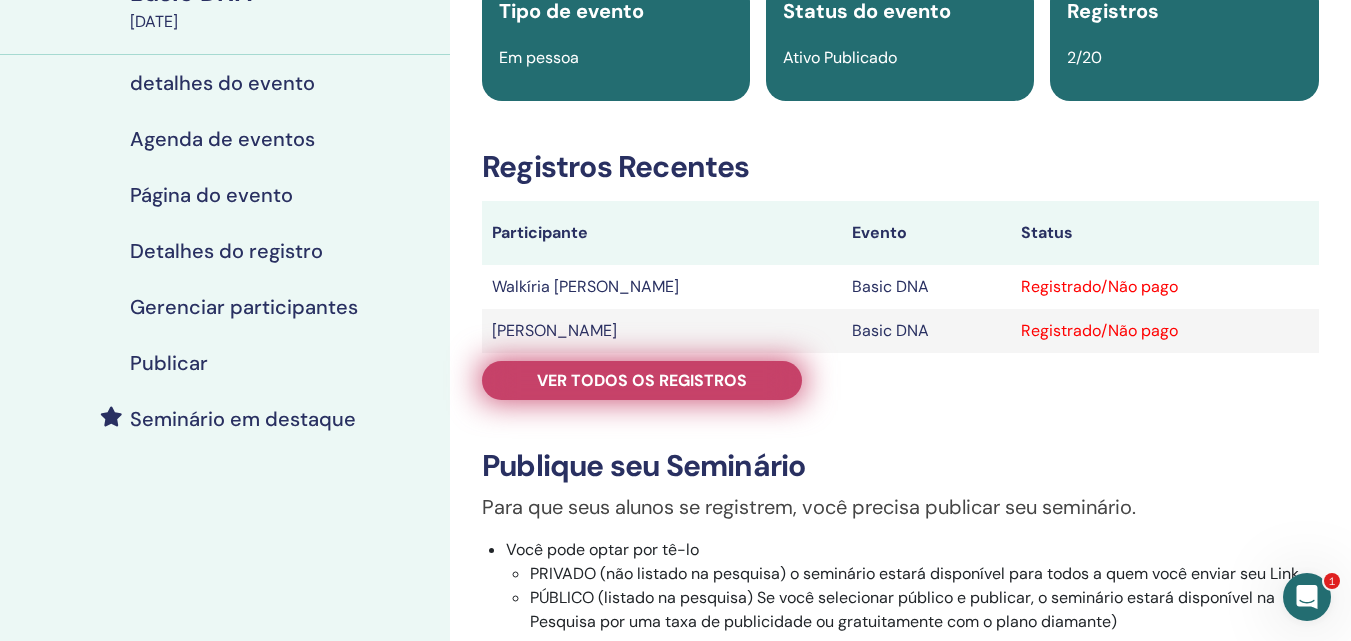 click on "Ver todos os registros" at bounding box center [642, 380] 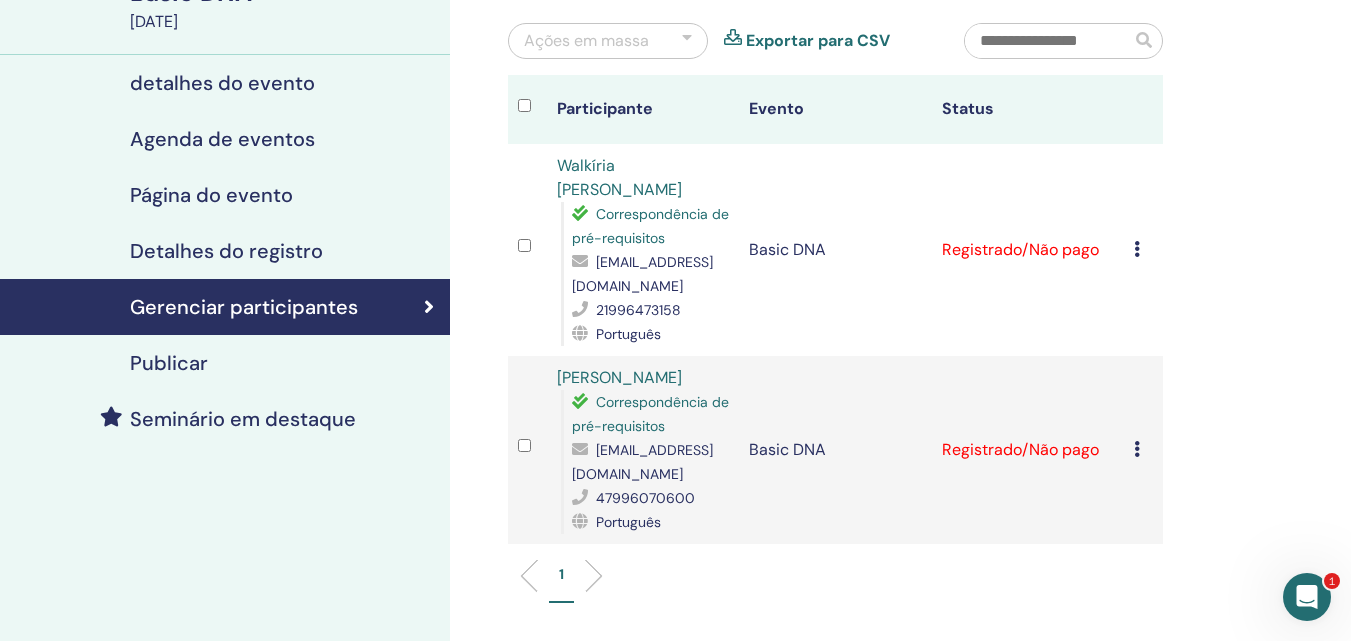 click at bounding box center [1137, 249] 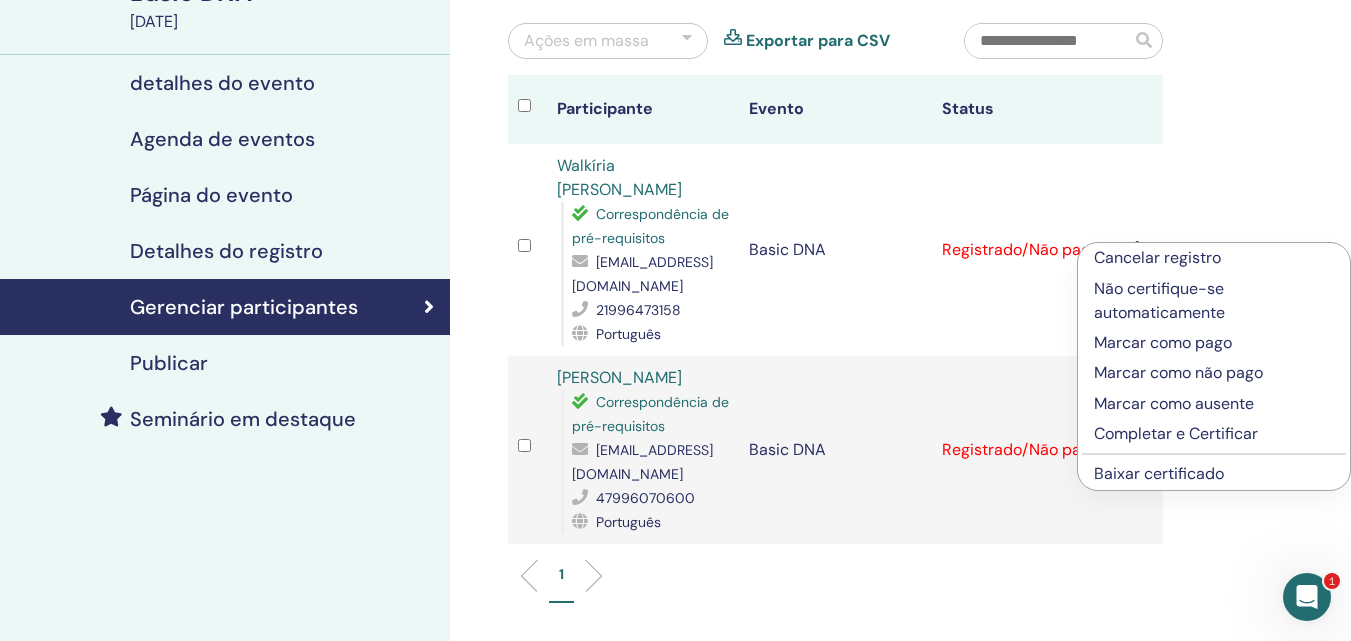 click on "Marcar como pago" at bounding box center [1214, 343] 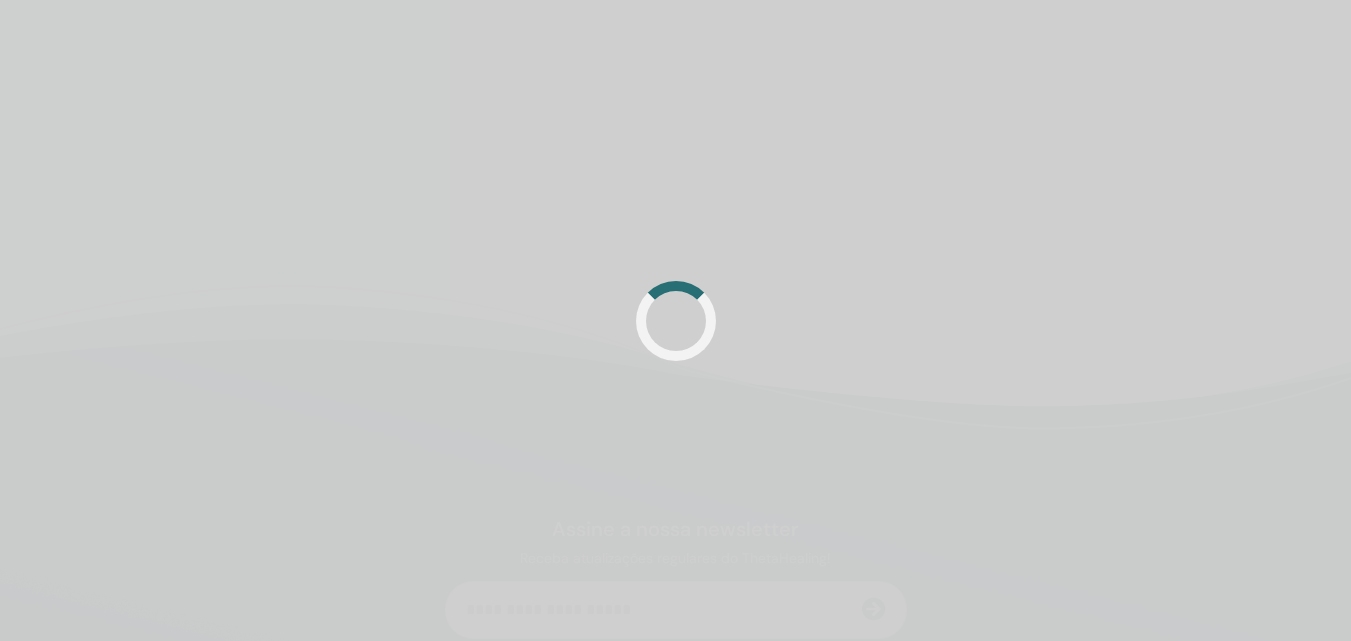 scroll, scrollTop: 183, scrollLeft: 0, axis: vertical 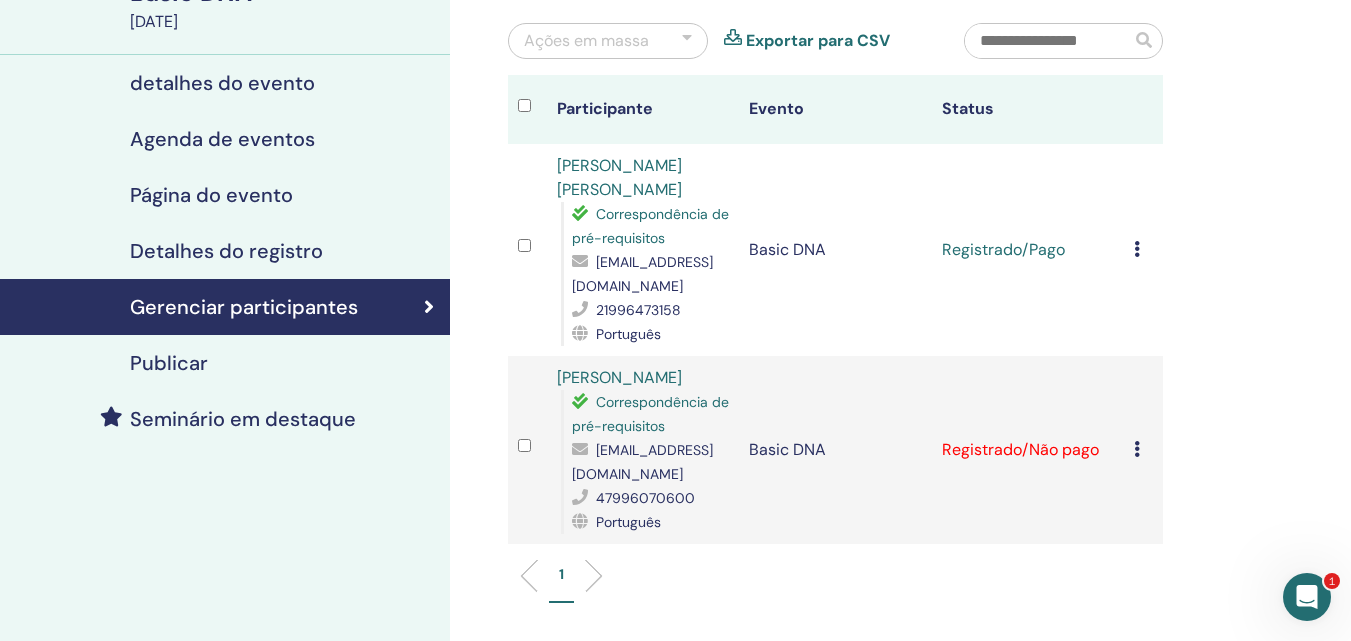 click at bounding box center (1137, 449) 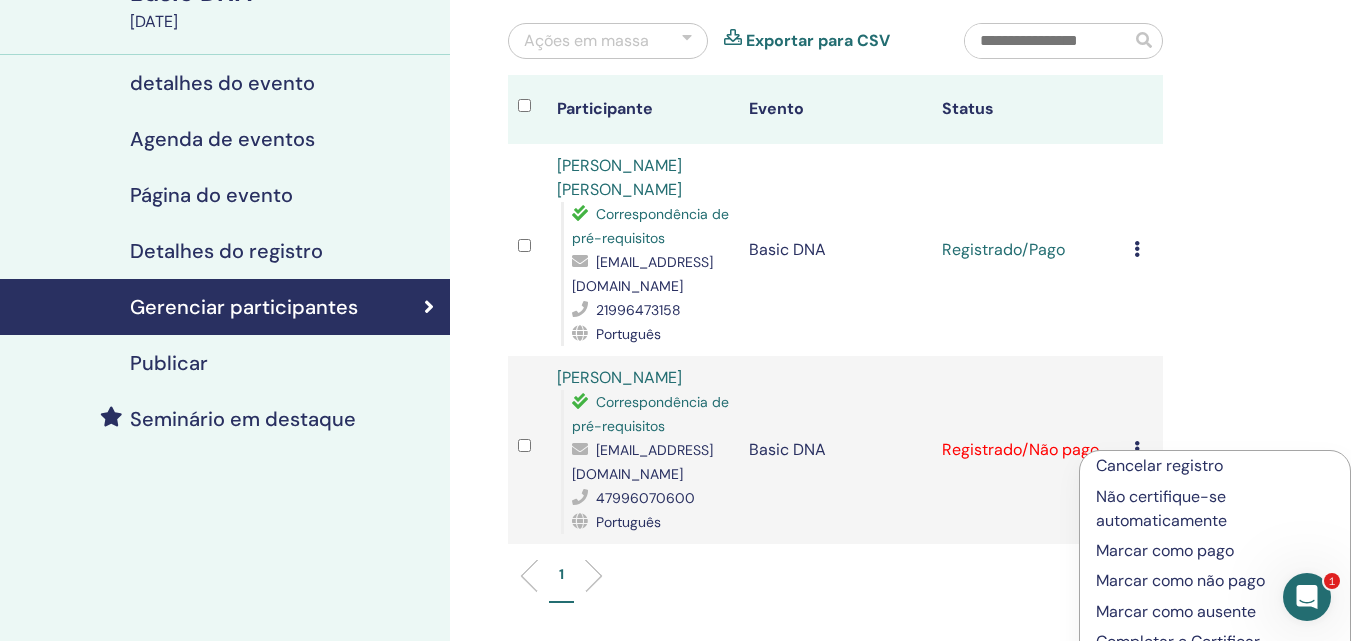 click on "Marcar como pago" at bounding box center (1215, 551) 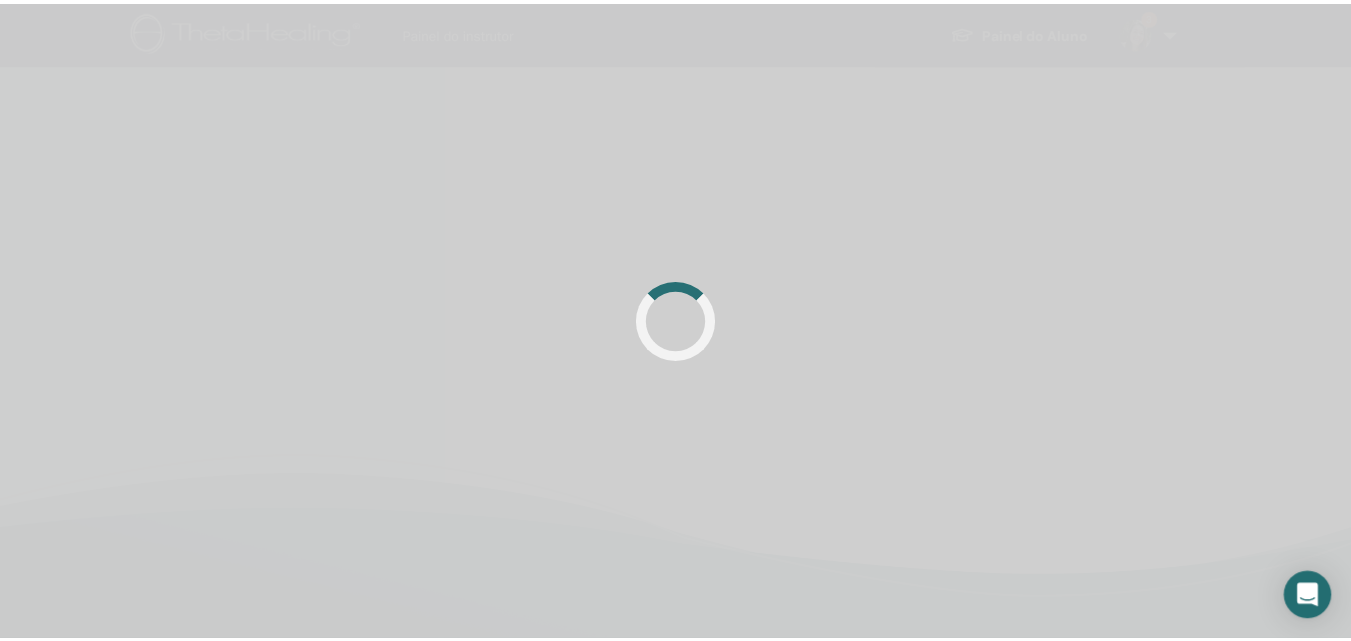 scroll, scrollTop: 0, scrollLeft: 0, axis: both 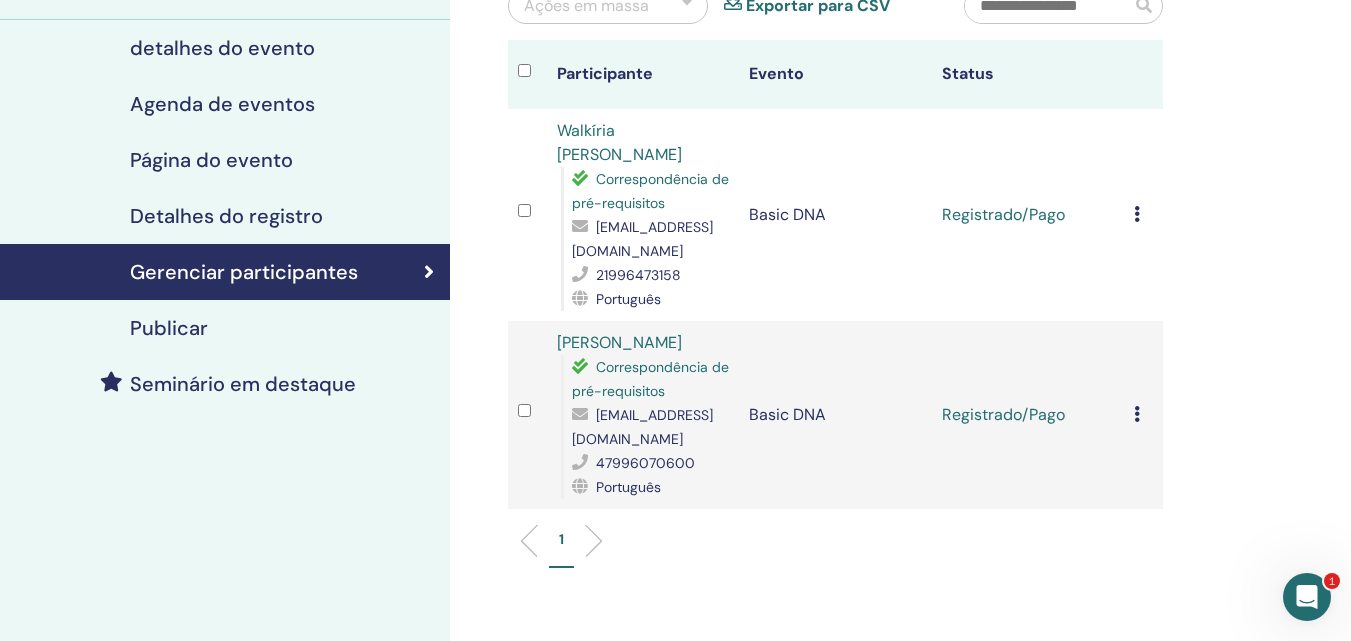 click at bounding box center (1137, 414) 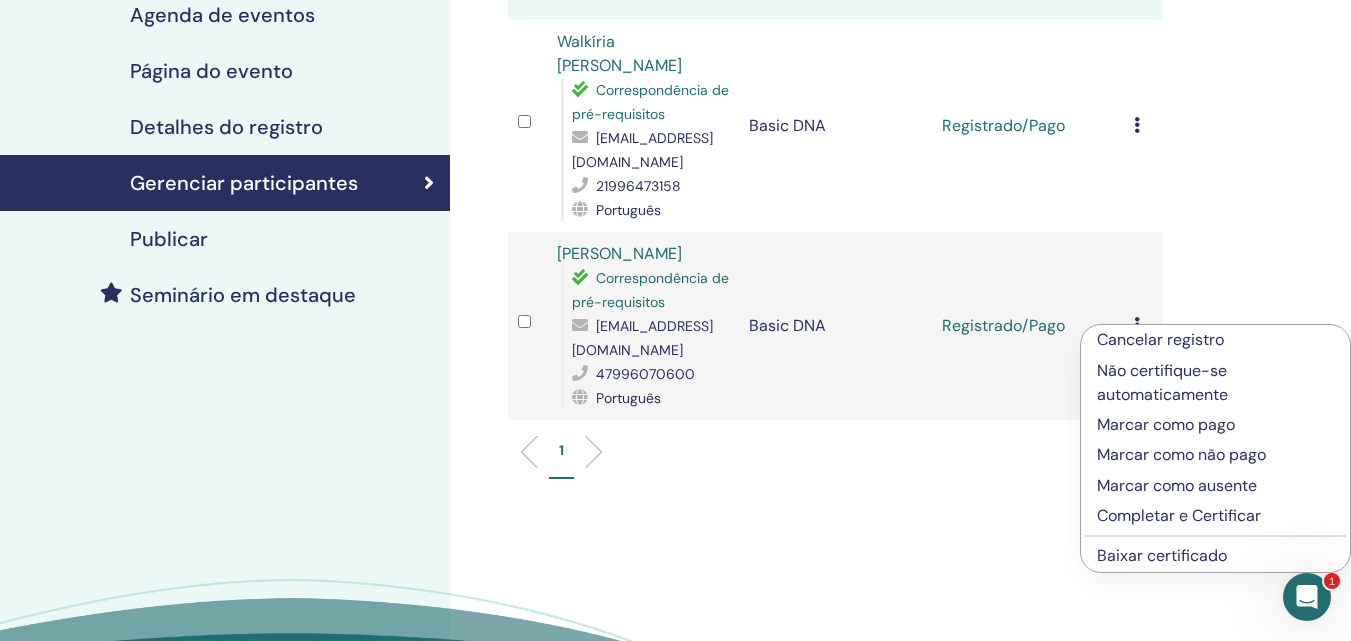 scroll, scrollTop: 315, scrollLeft: 0, axis: vertical 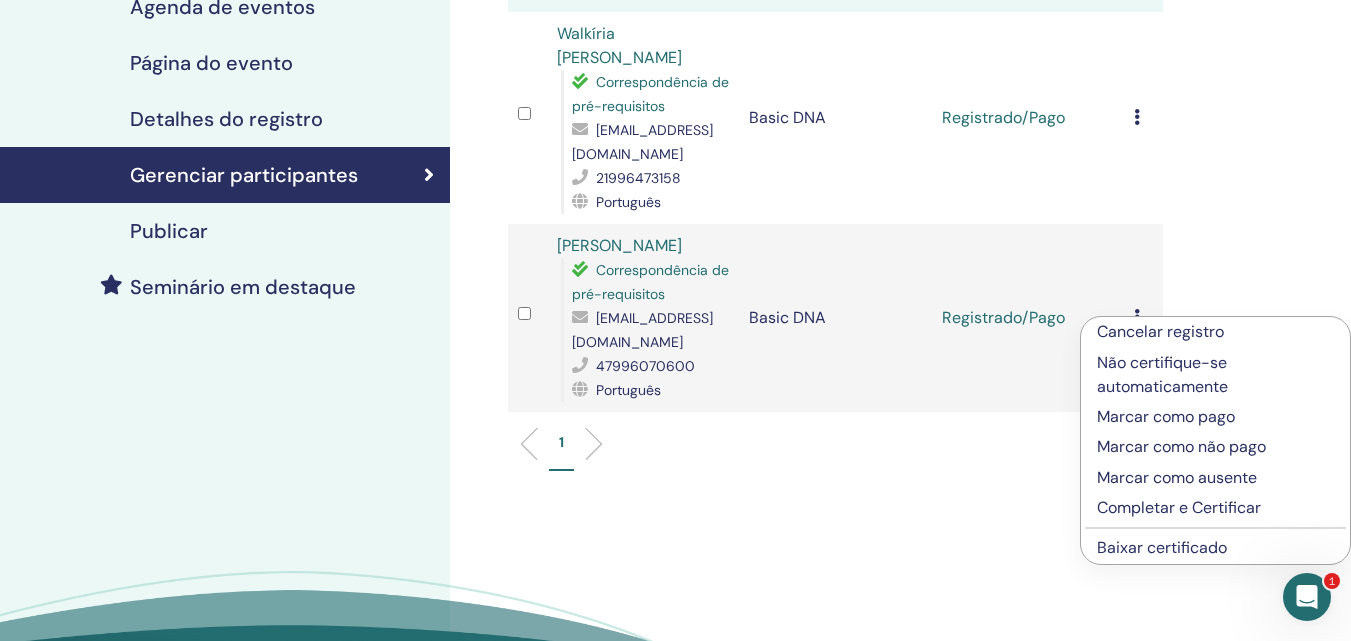 click on "Baixar certificado" at bounding box center (1162, 547) 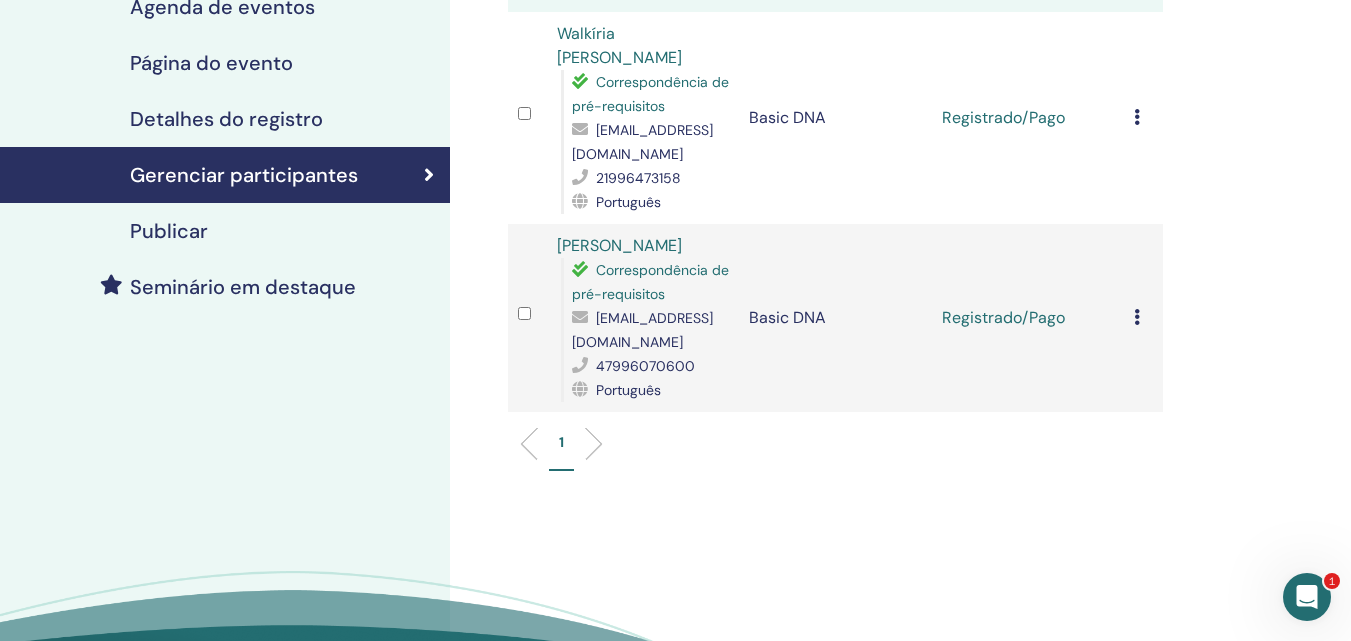click on "Cancelar registro Não certifique-se automaticamente Marcar como pago Marcar como não pago Marcar como ausente Completar e Certificar Baixar certificado" at bounding box center (1143, 118) 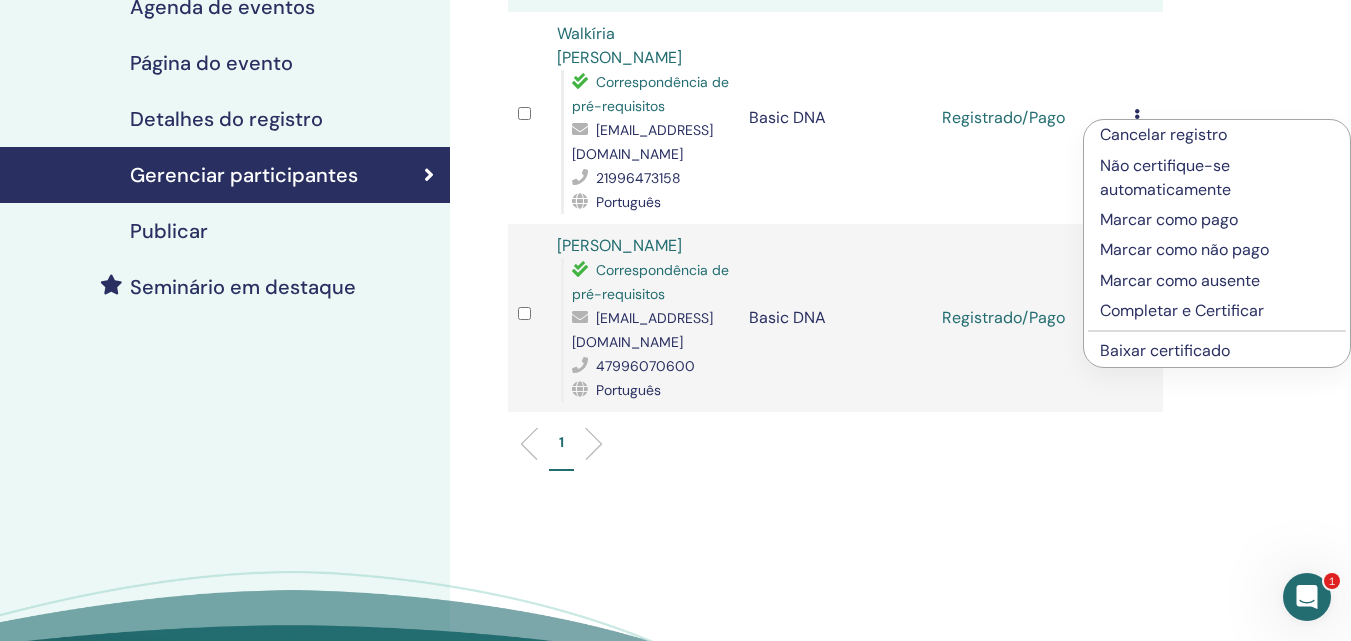click on "Baixar certificado" at bounding box center [1165, 350] 